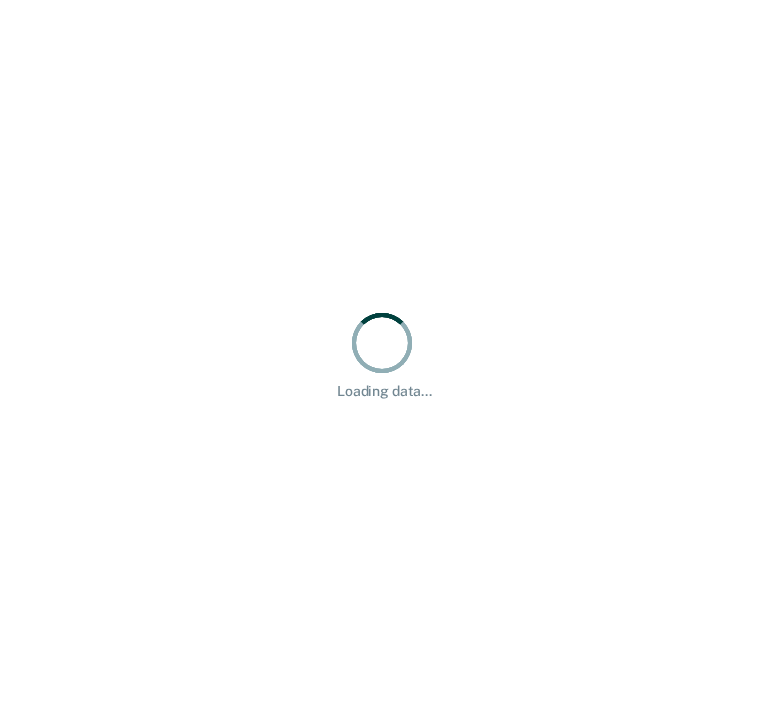 scroll, scrollTop: 0, scrollLeft: 0, axis: both 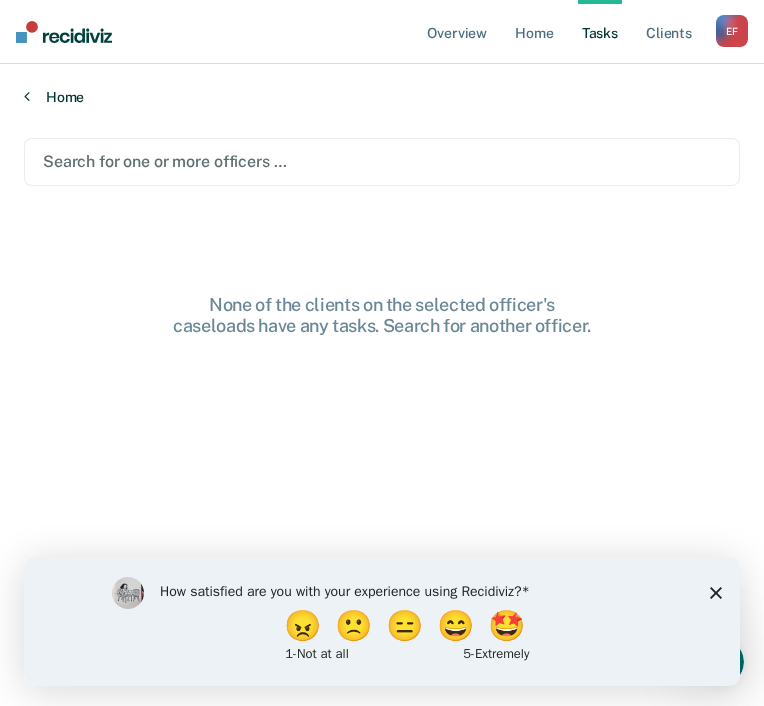 click on "Home" at bounding box center [382, 97] 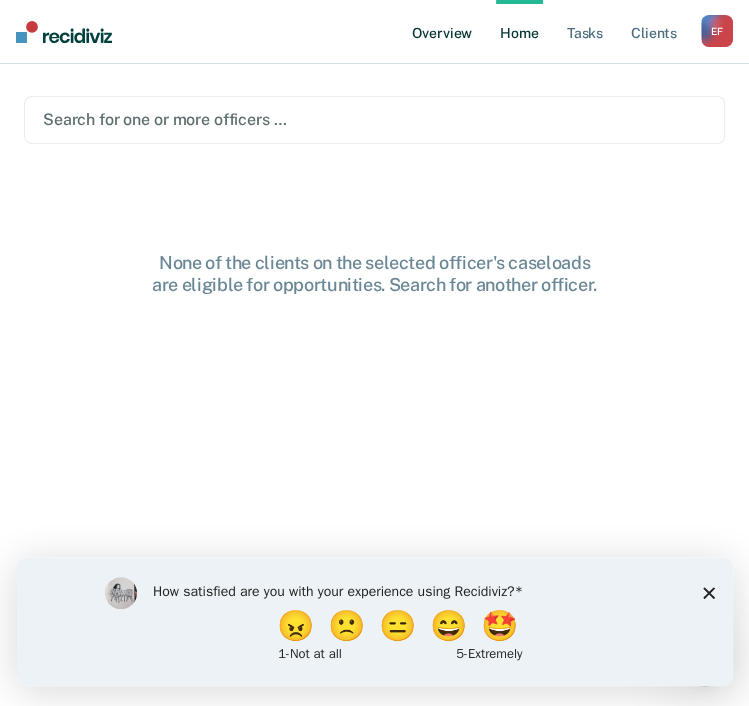 click on "Overview" at bounding box center [442, 32] 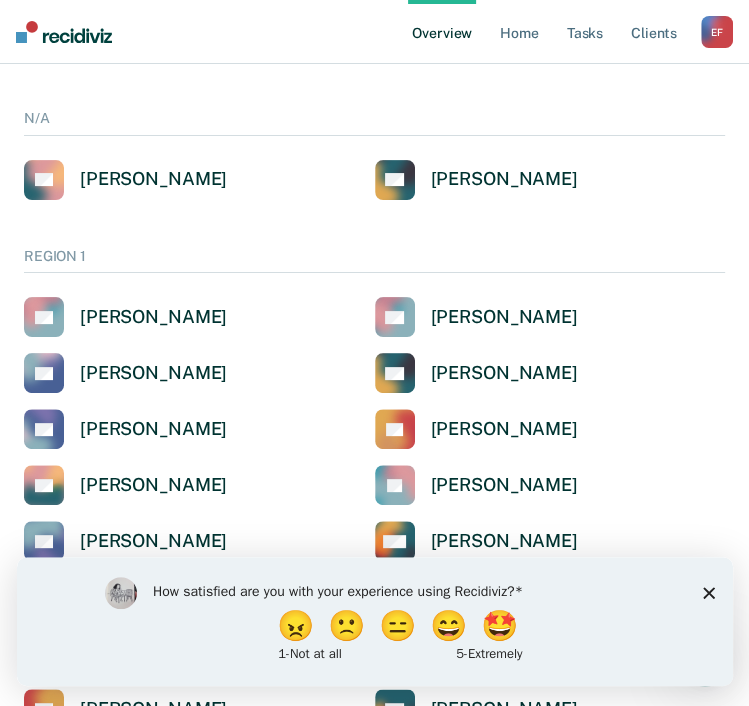 scroll, scrollTop: 100, scrollLeft: 0, axis: vertical 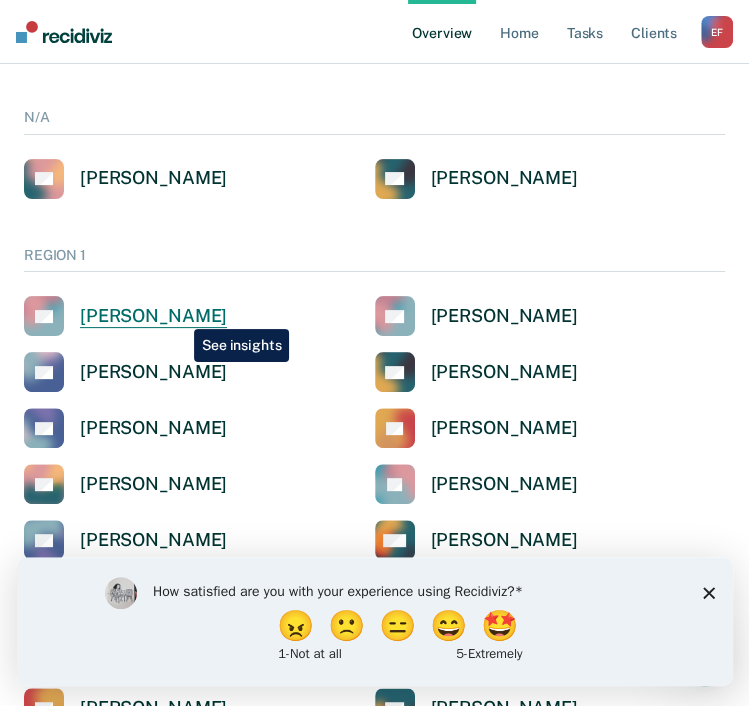 click on "[PERSON_NAME]" at bounding box center [153, 316] 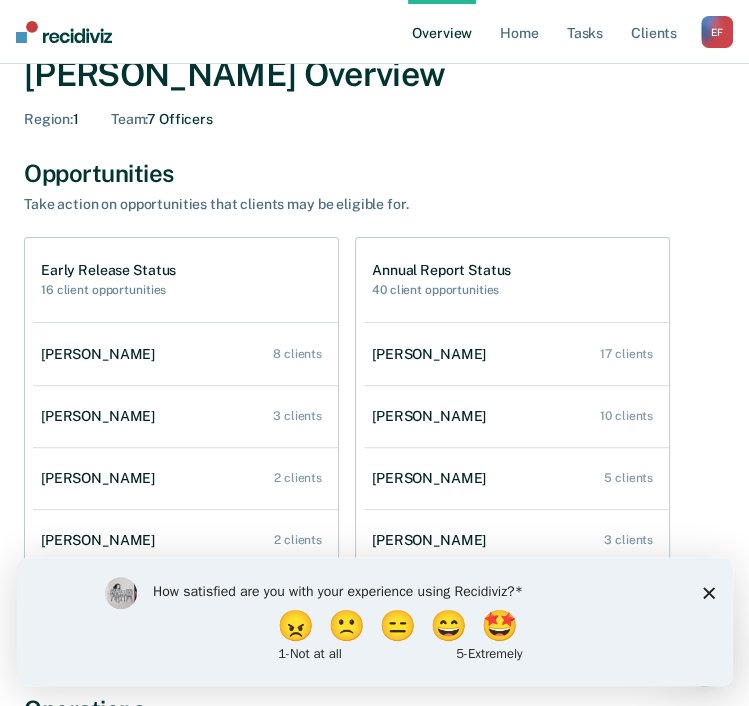 scroll, scrollTop: 200, scrollLeft: 0, axis: vertical 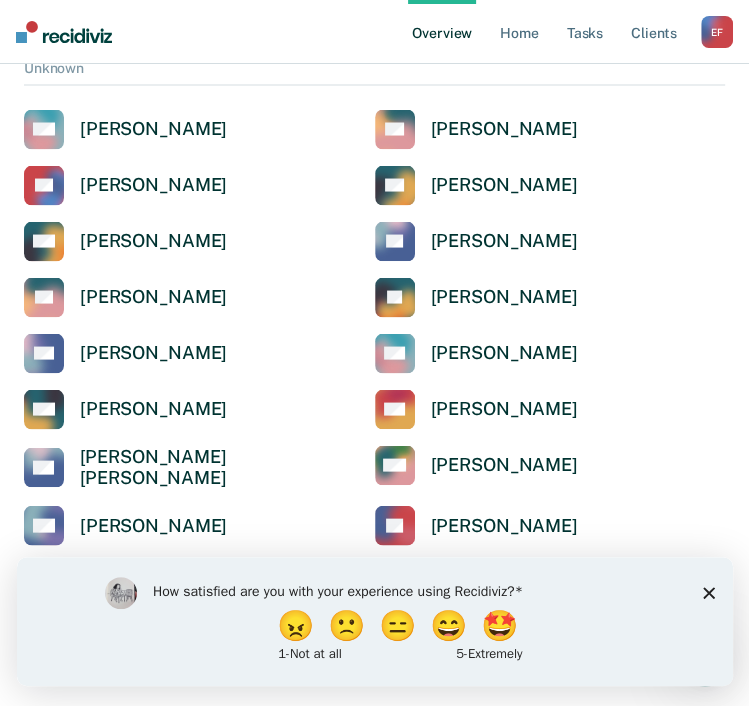 click 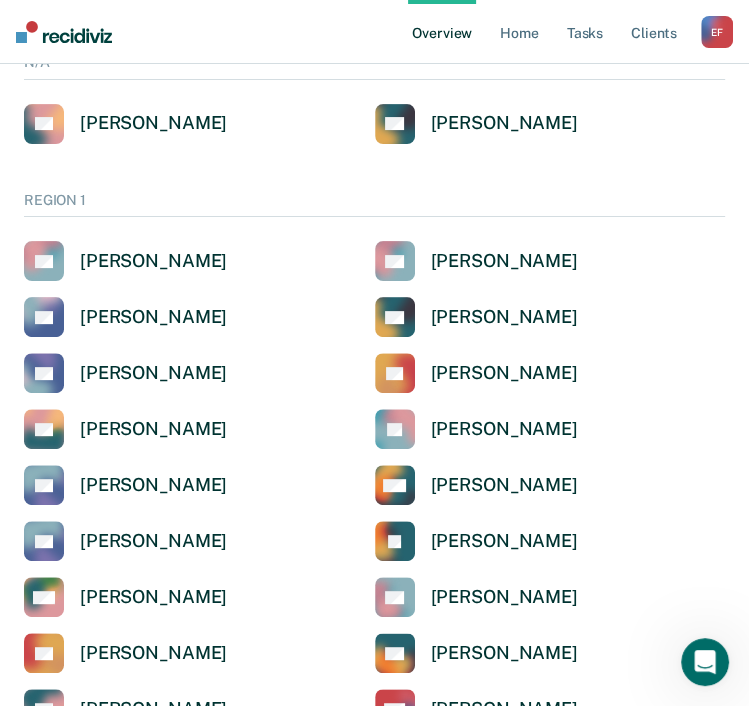 scroll, scrollTop: 100, scrollLeft: 0, axis: vertical 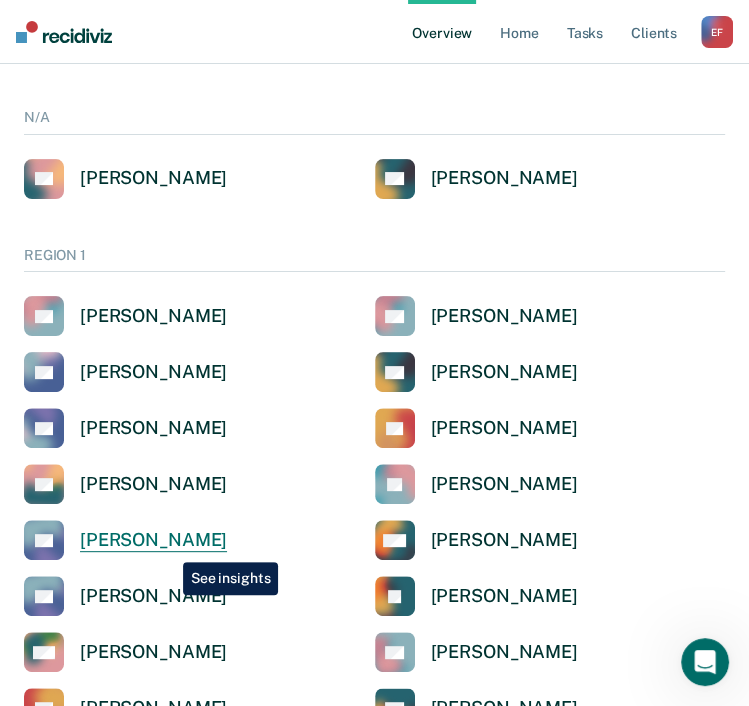 click on "[PERSON_NAME]" at bounding box center (153, 540) 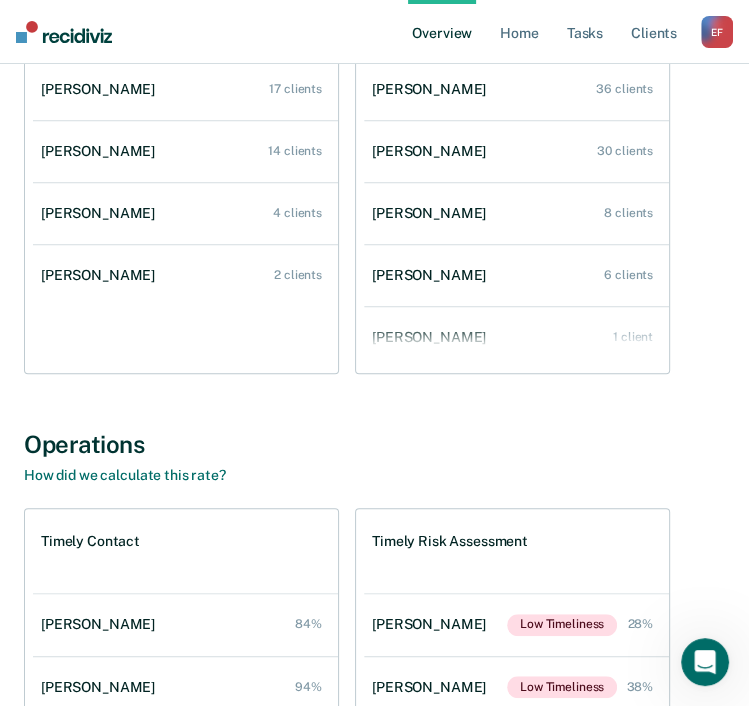 scroll, scrollTop: 500, scrollLeft: 0, axis: vertical 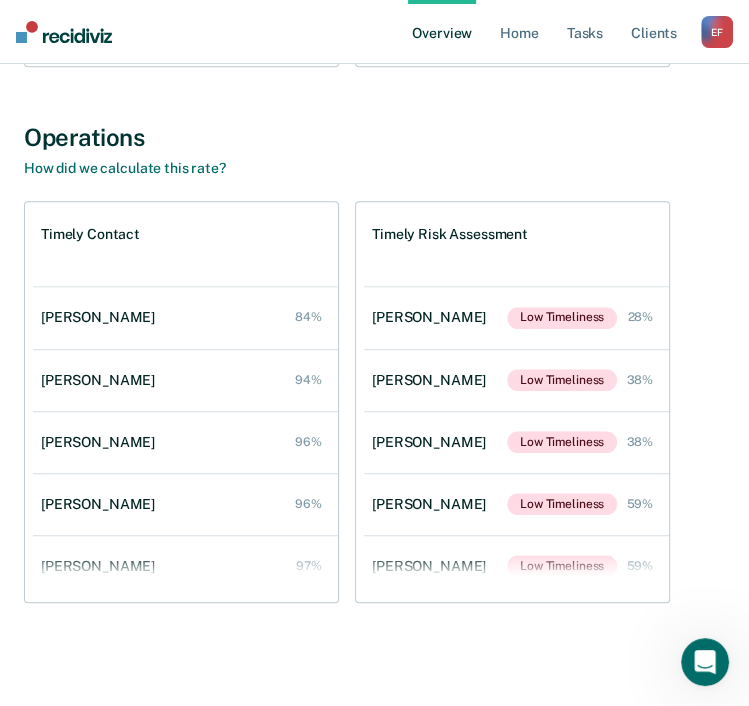 click at bounding box center [64, 32] 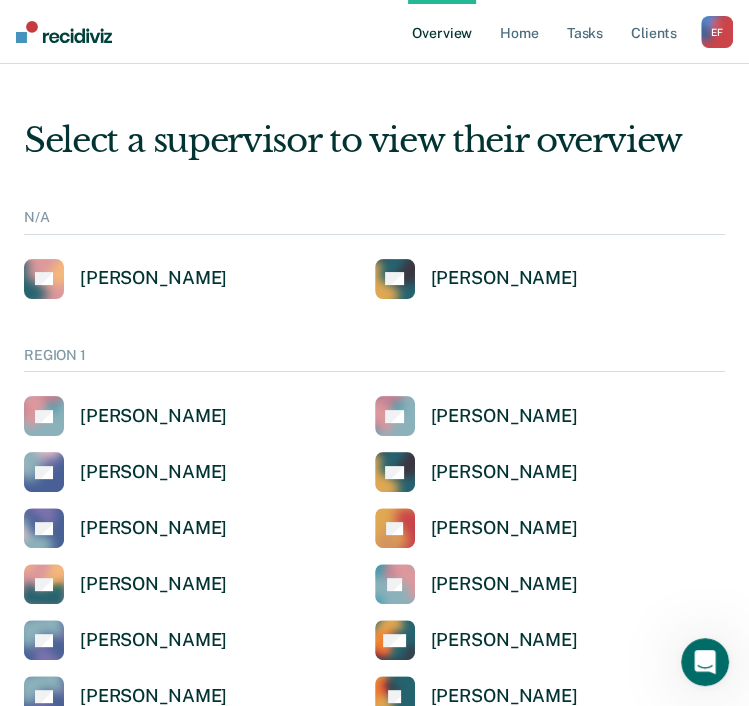 scroll, scrollTop: 0, scrollLeft: 0, axis: both 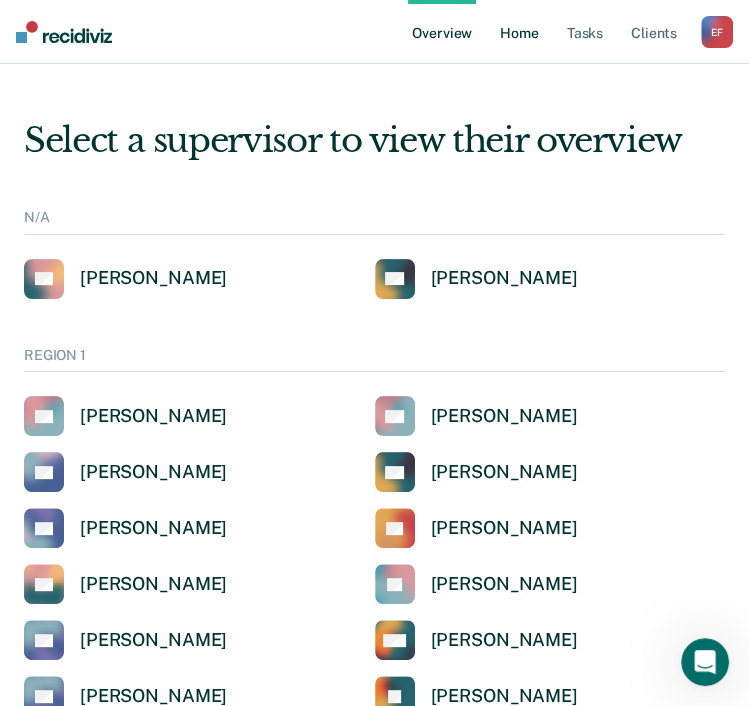 click on "Home" at bounding box center [519, 32] 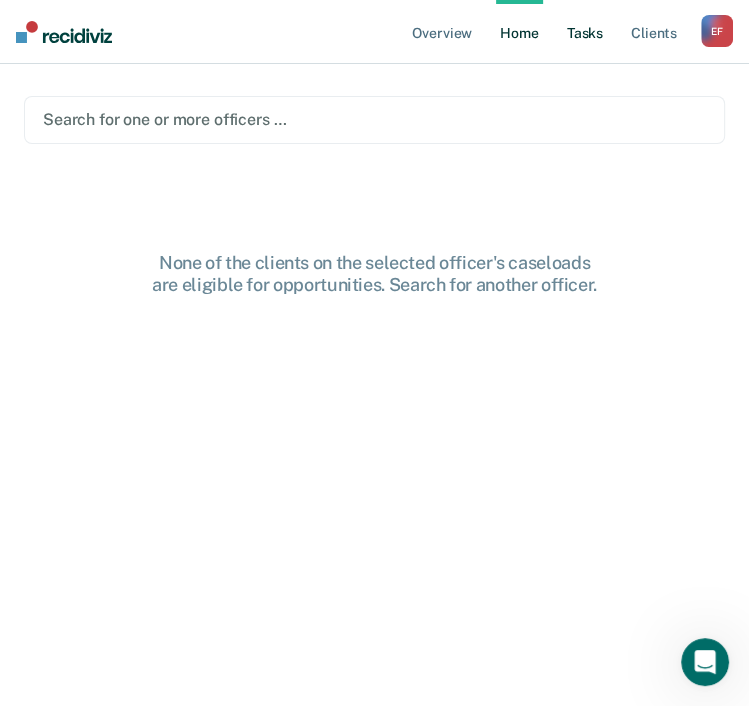 click on "Tasks" at bounding box center (585, 32) 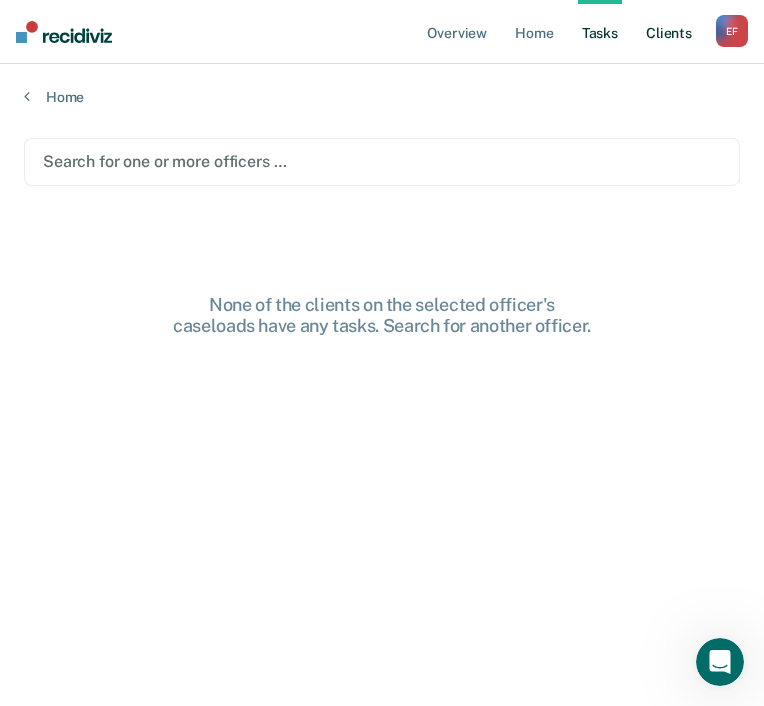 click on "Client s" at bounding box center (669, 32) 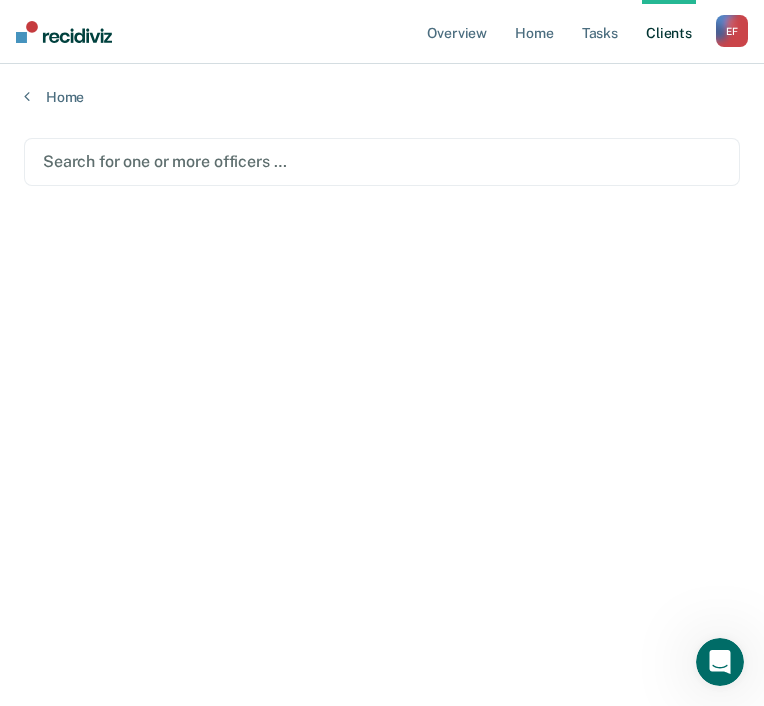 click on "E F" at bounding box center (732, 31) 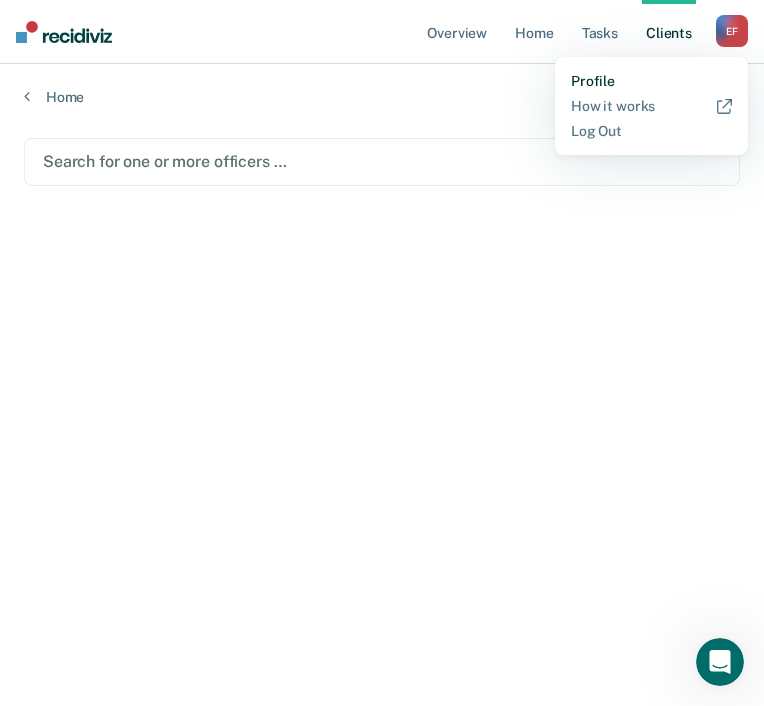 click on "Profile" at bounding box center (651, 81) 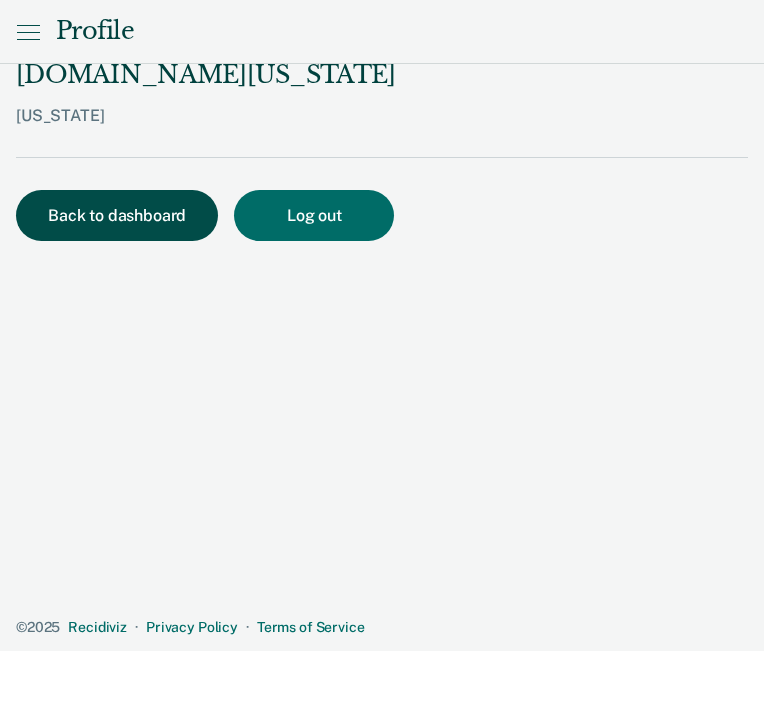click on "Back to dashboard" at bounding box center [117, 215] 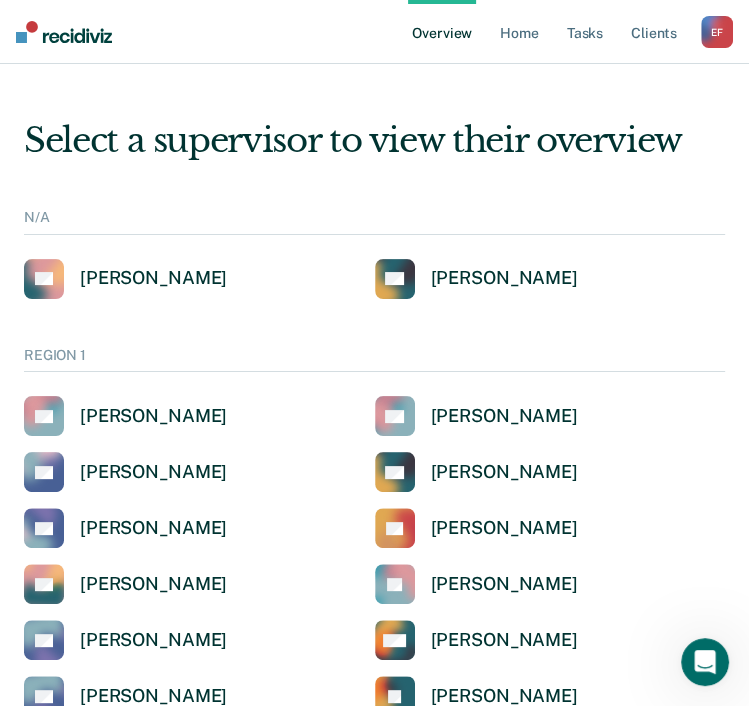 scroll, scrollTop: 0, scrollLeft: 0, axis: both 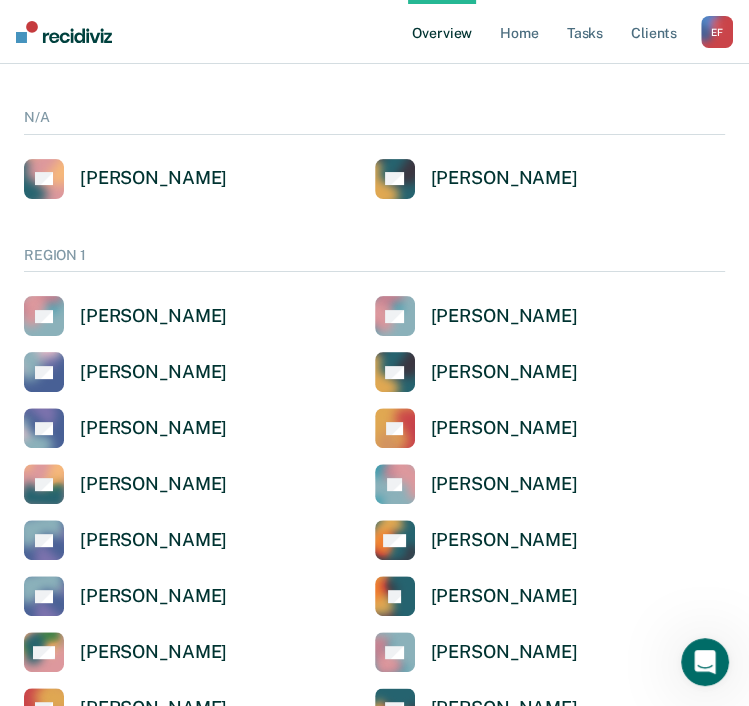 click on "REGION 1" at bounding box center [374, 260] 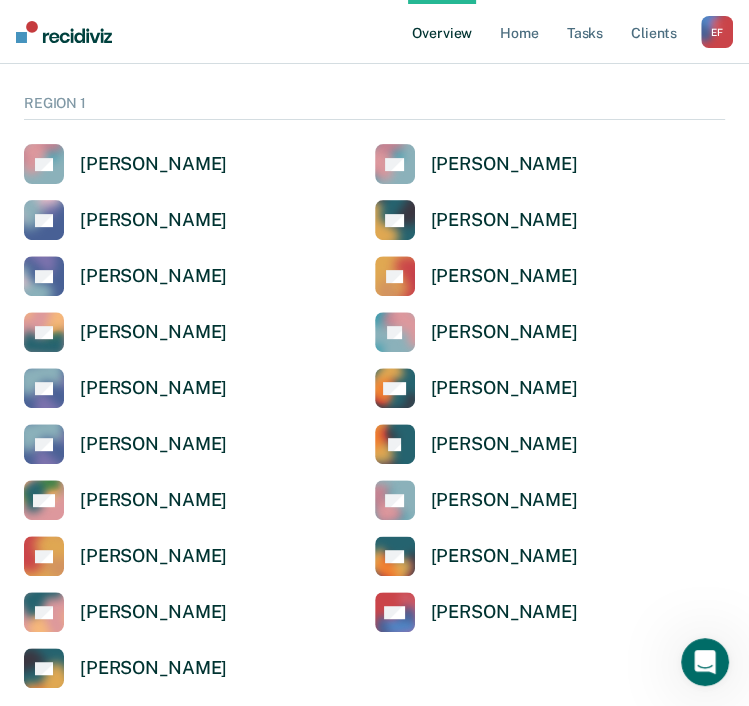 scroll, scrollTop: 300, scrollLeft: 0, axis: vertical 